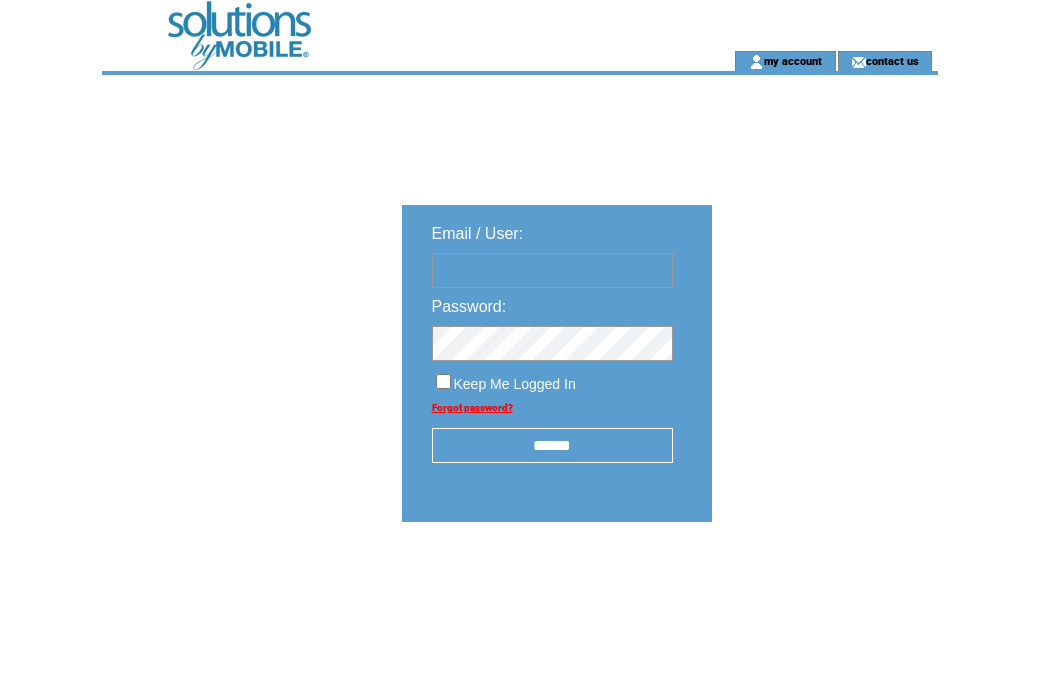 scroll, scrollTop: 0, scrollLeft: 0, axis: both 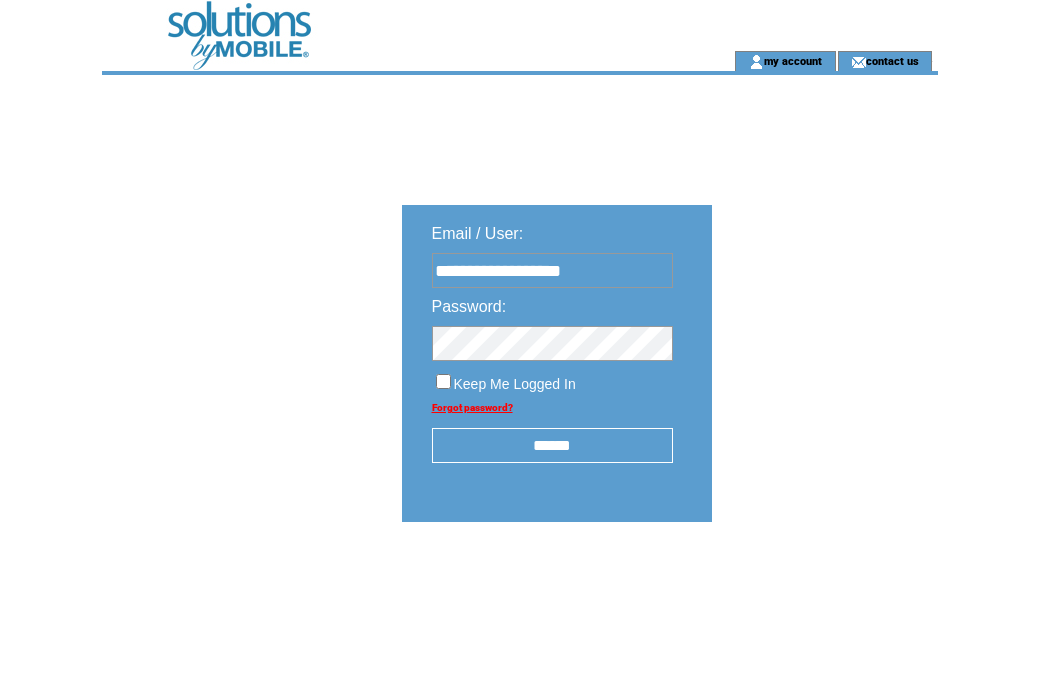 type on "**********" 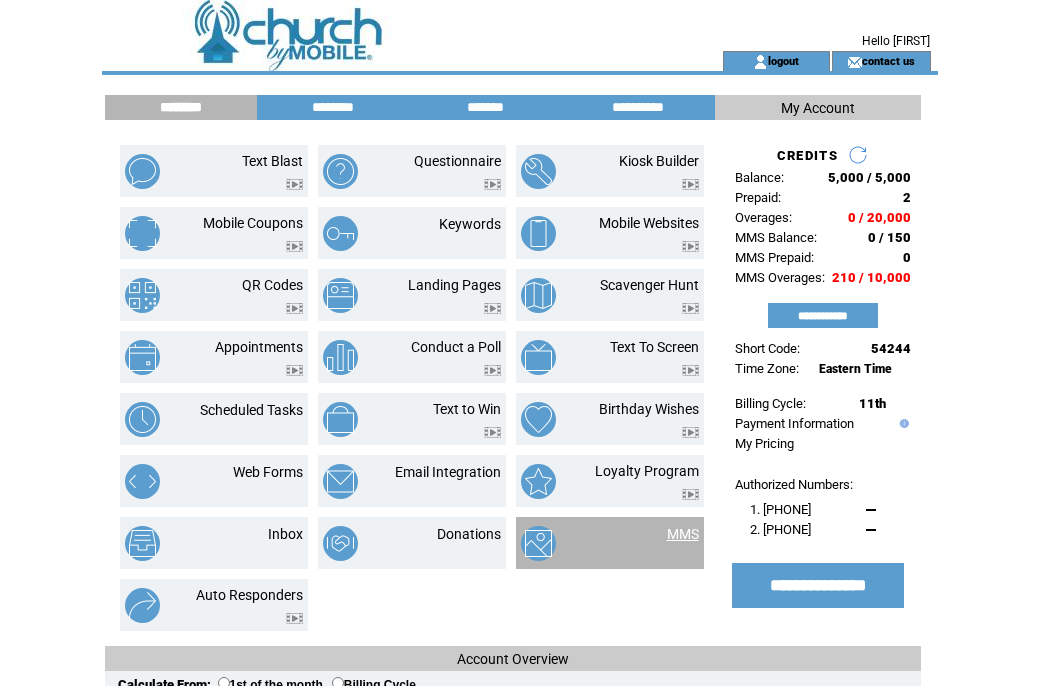 scroll, scrollTop: 0, scrollLeft: 0, axis: both 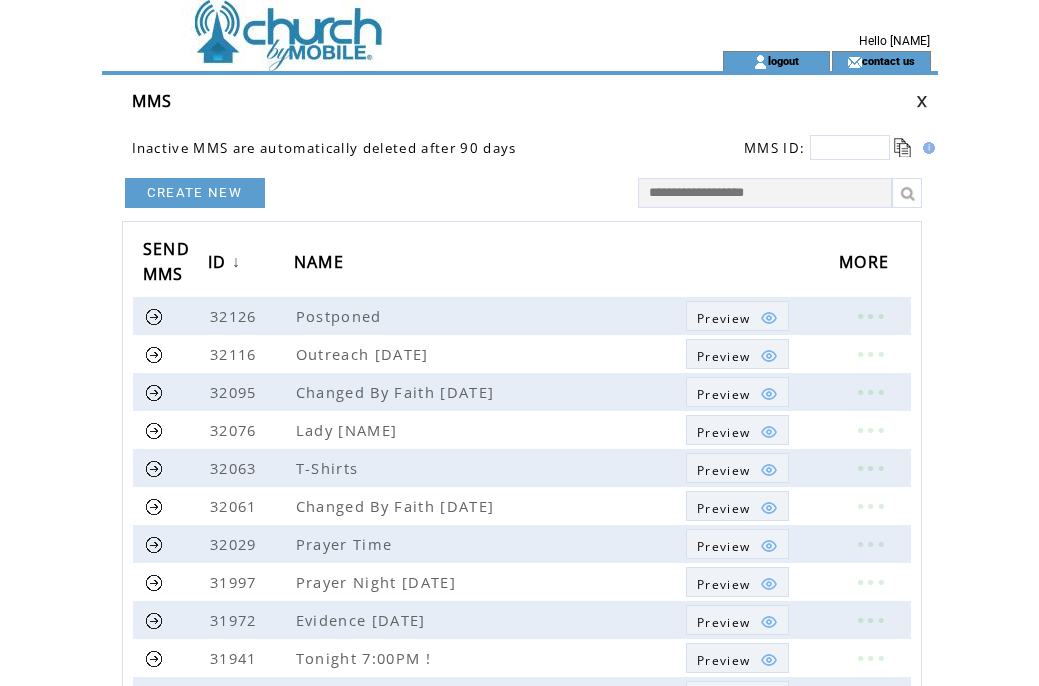 click on "CREATE NEW" at bounding box center [195, 193] 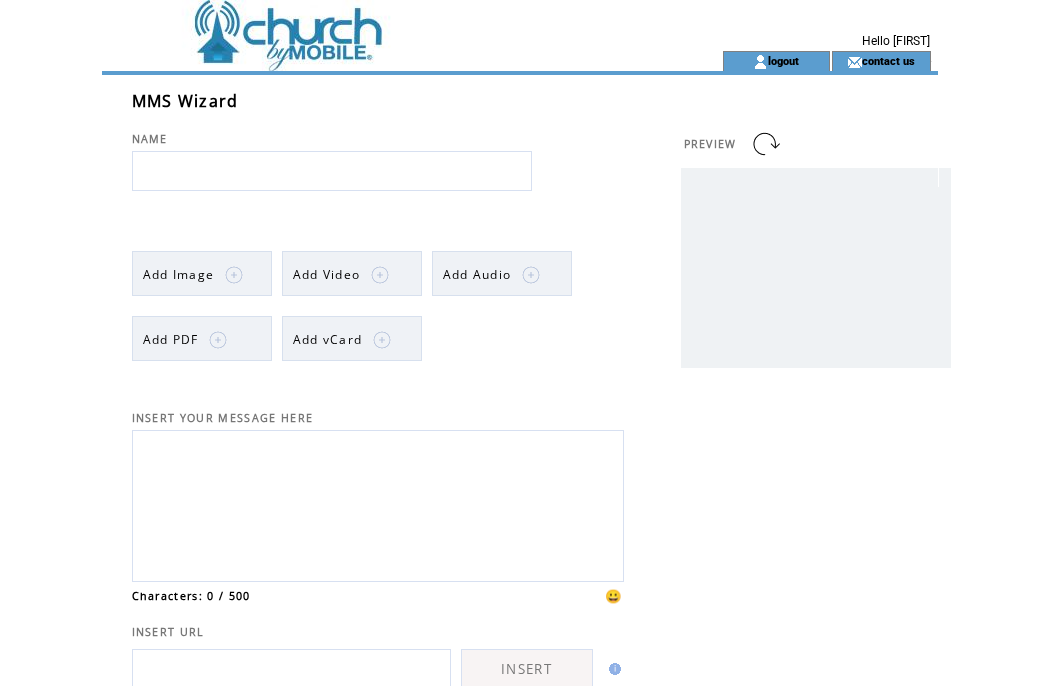 scroll, scrollTop: 0, scrollLeft: 0, axis: both 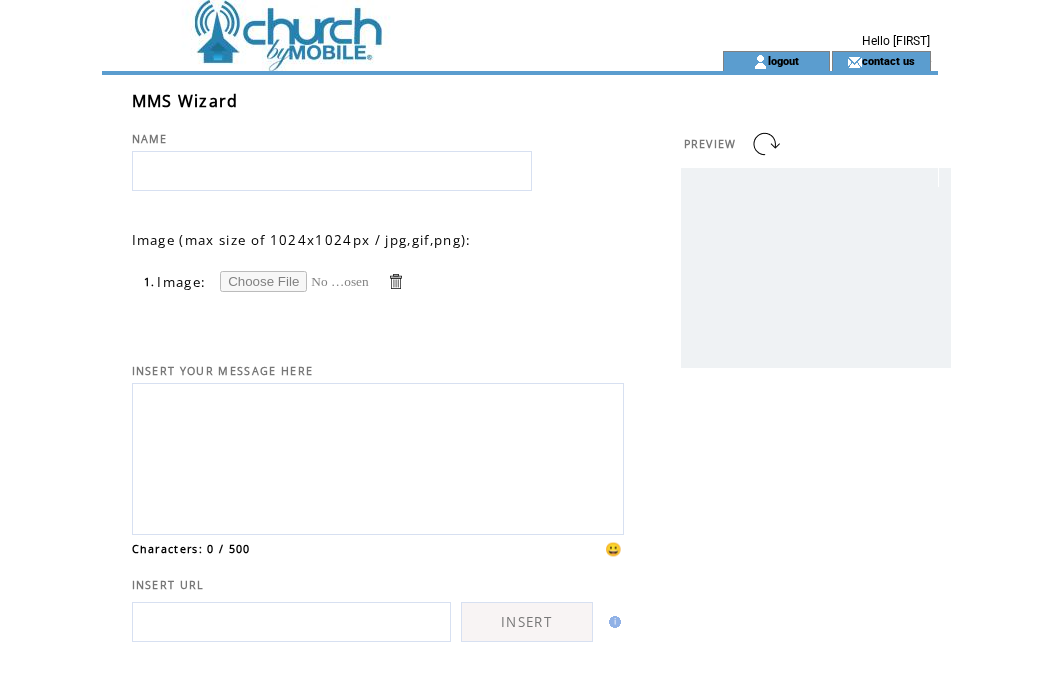 click at bounding box center [295, 281] 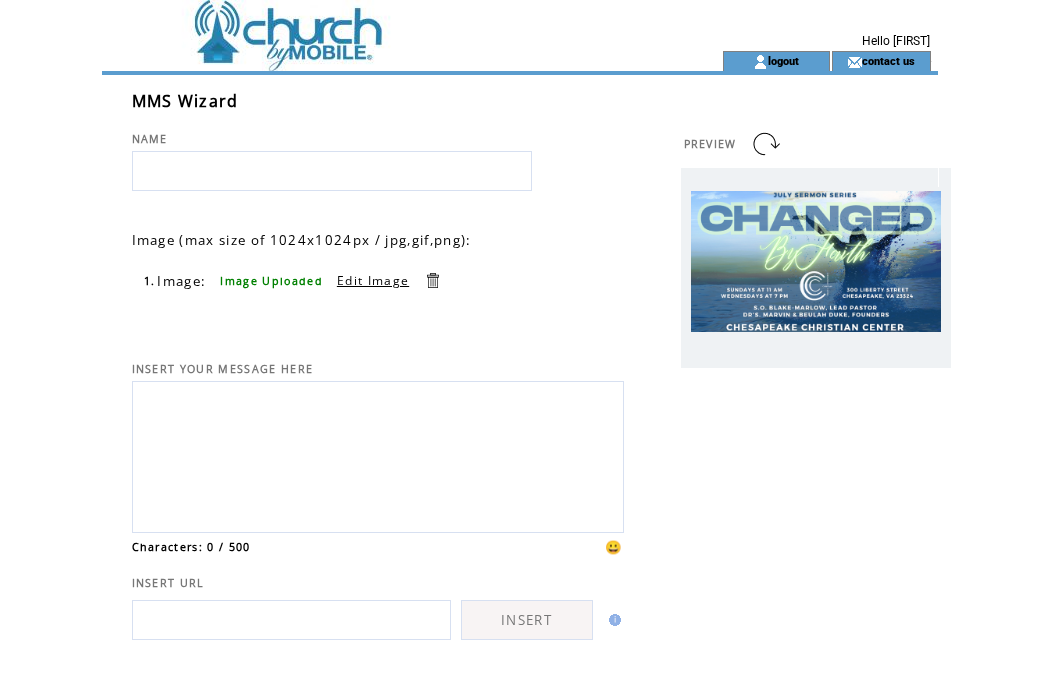 scroll, scrollTop: 0, scrollLeft: 0, axis: both 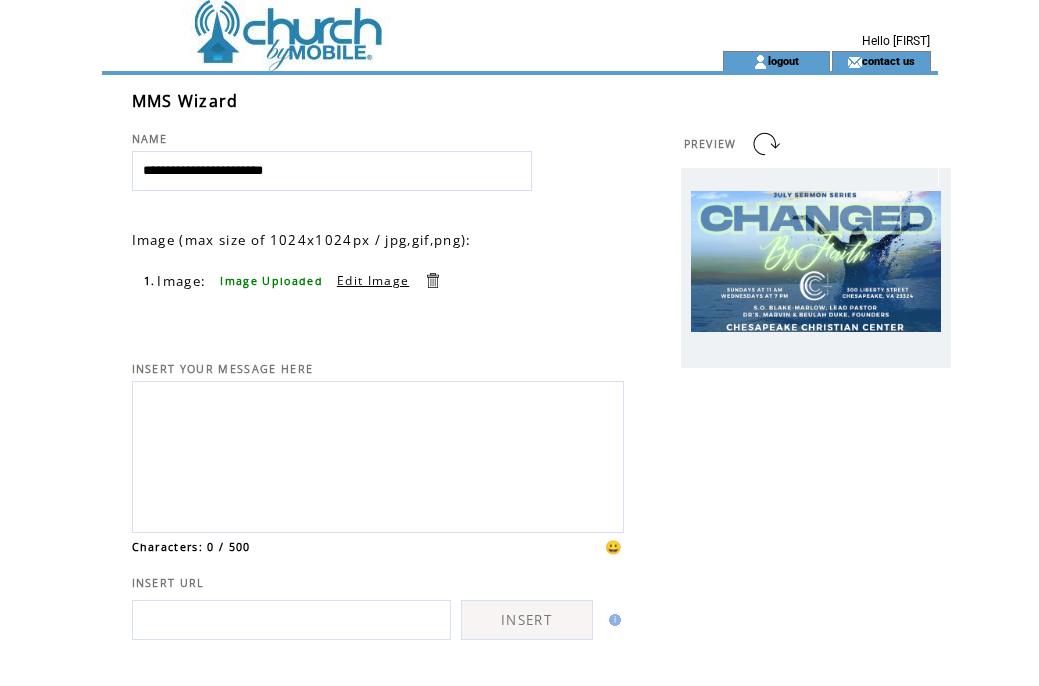 type on "**********" 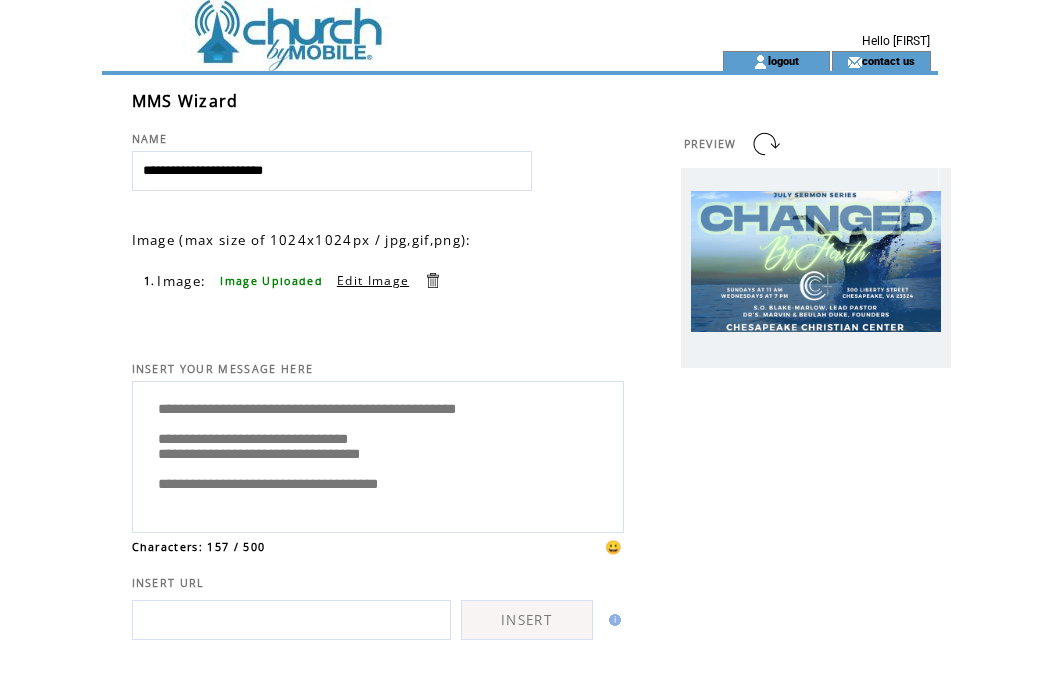 scroll, scrollTop: 5, scrollLeft: 0, axis: vertical 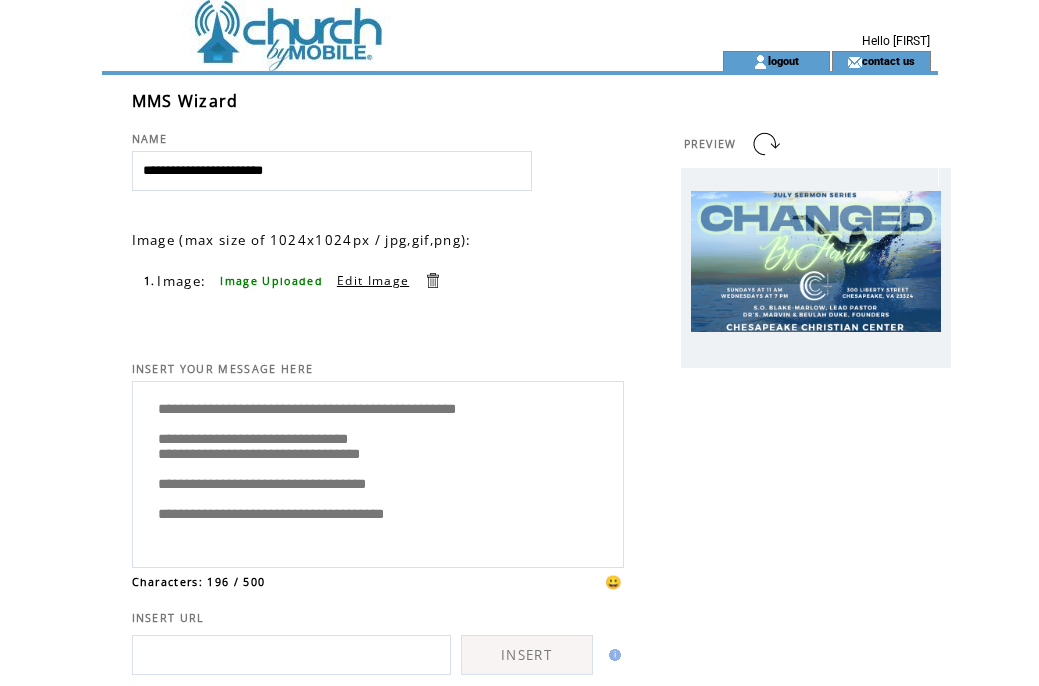 click on "**********" at bounding box center (378, 472) 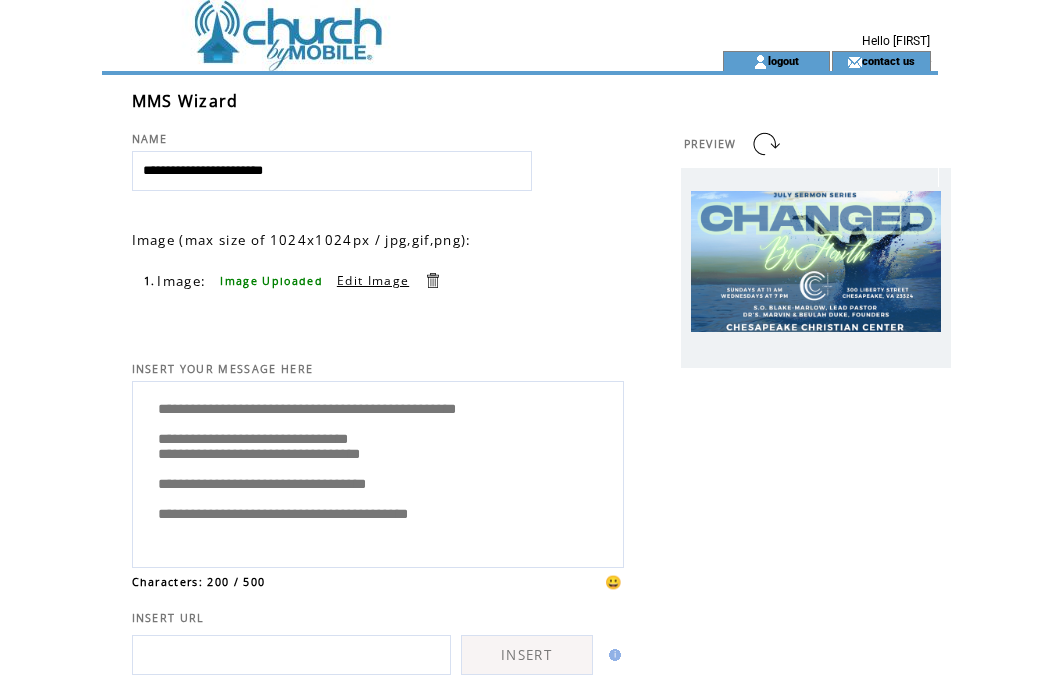 click on "**********" at bounding box center (378, 472) 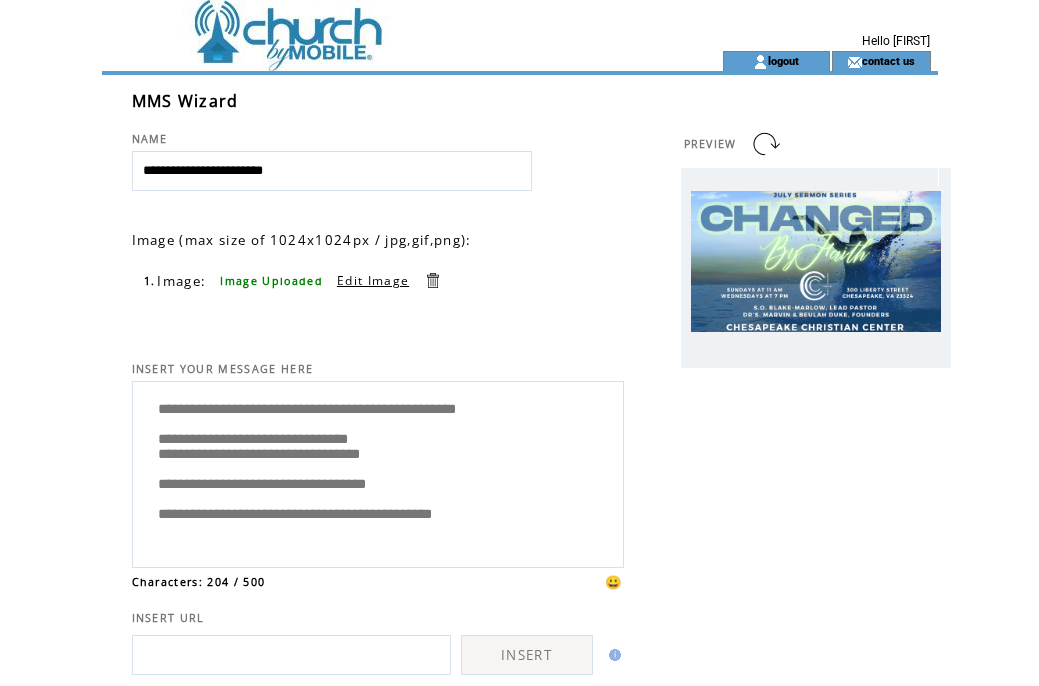 click on "**********" at bounding box center (378, 472) 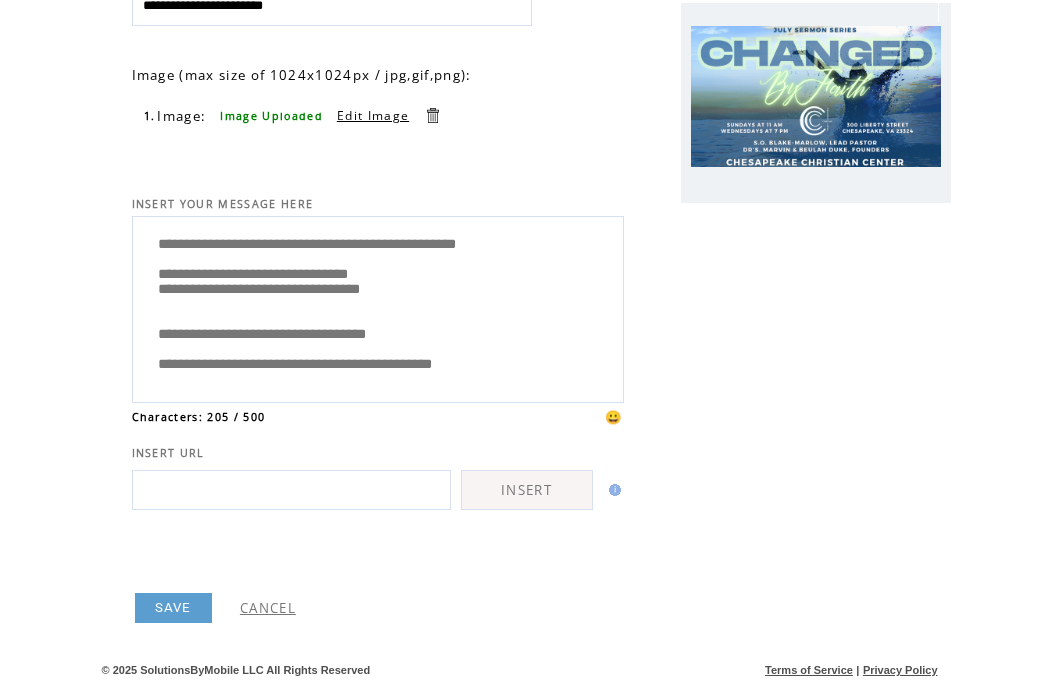 scroll, scrollTop: 175, scrollLeft: 0, axis: vertical 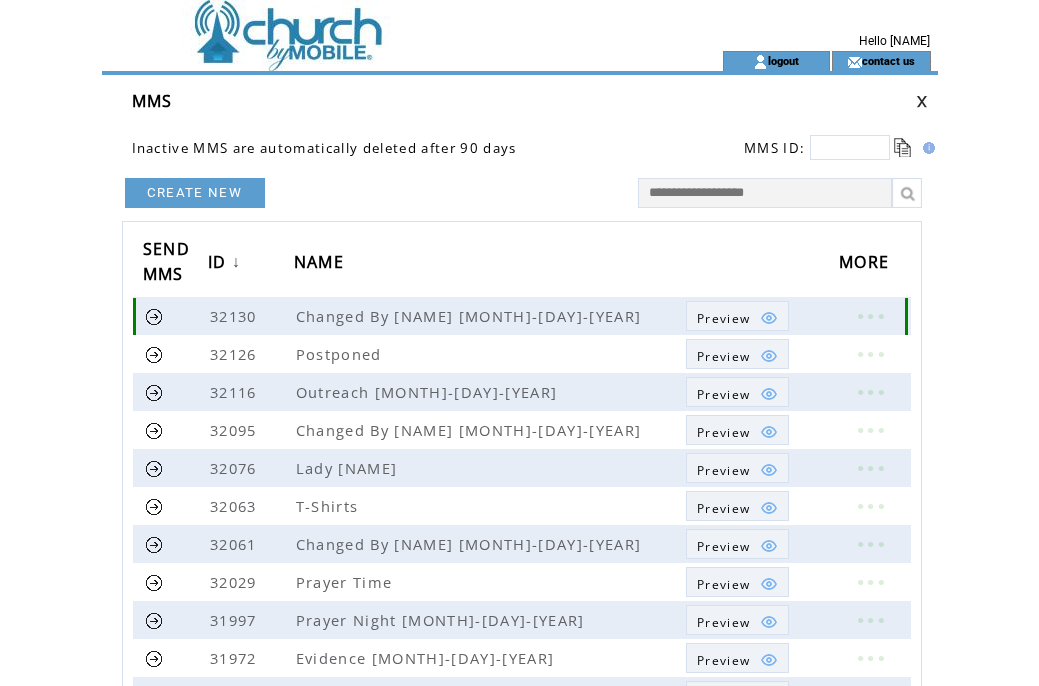 click at bounding box center (154, 316) 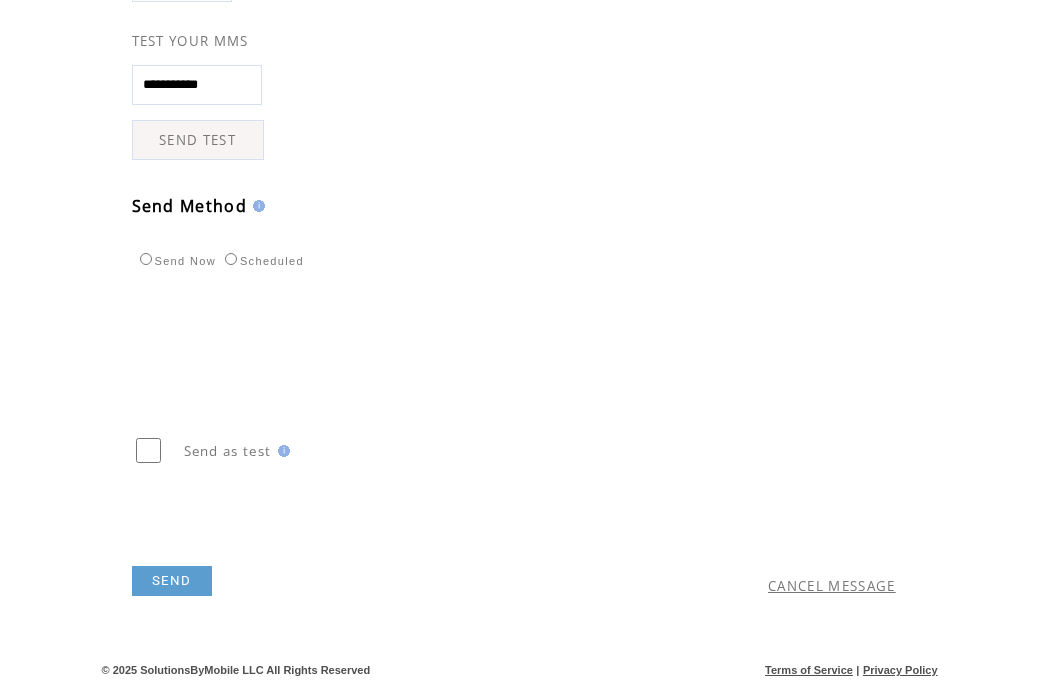 scroll, scrollTop: 536, scrollLeft: 0, axis: vertical 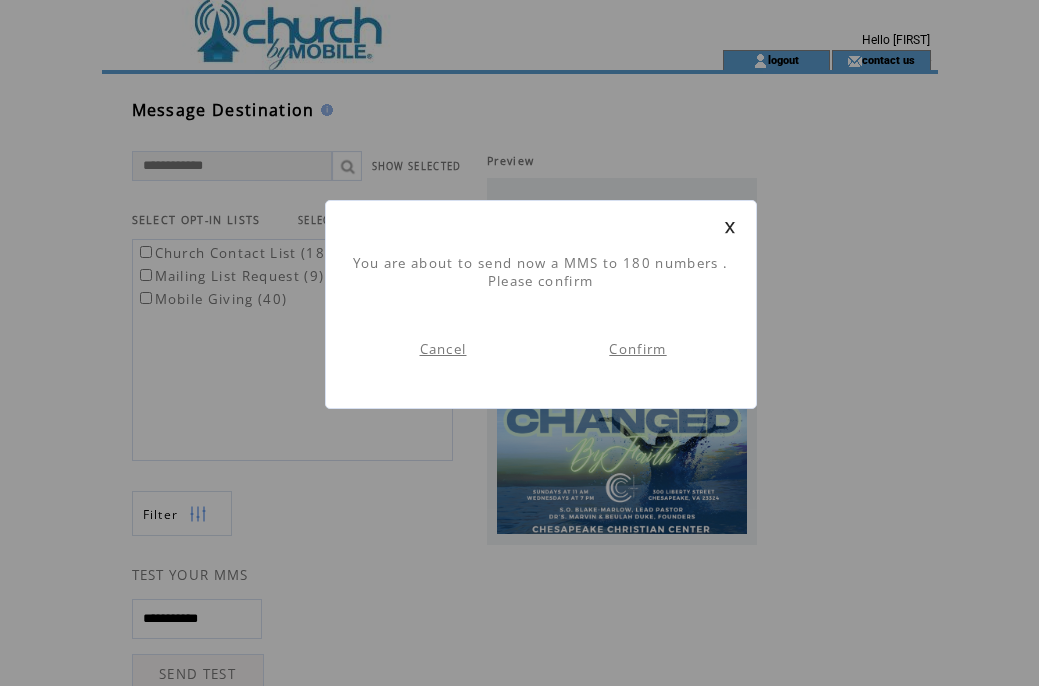 click on "Confirm" at bounding box center (637, 349) 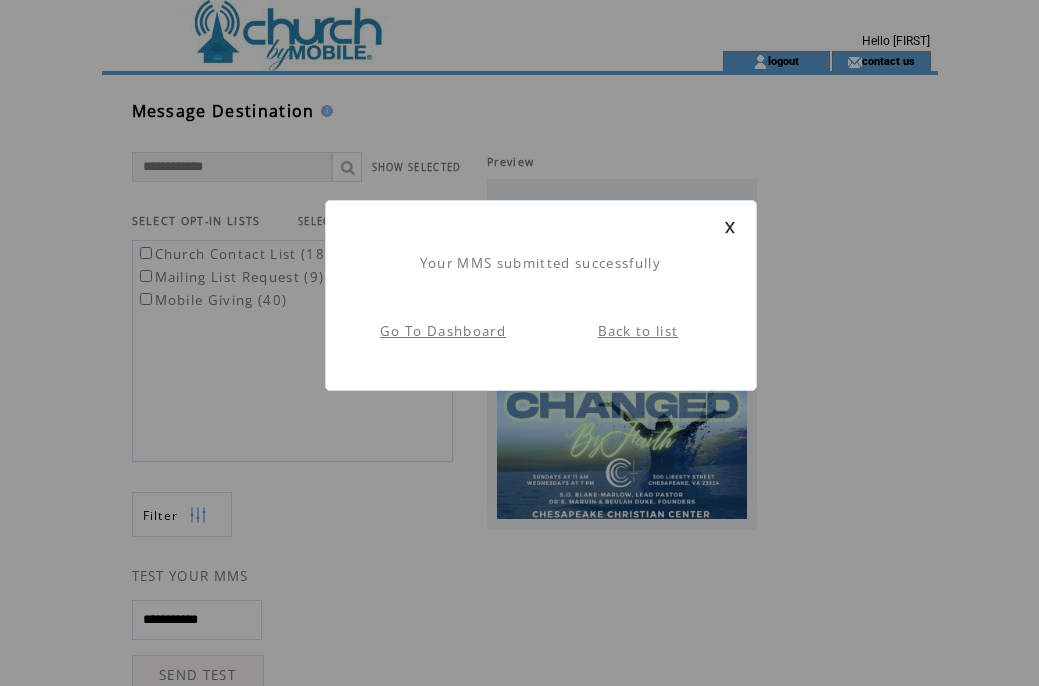 scroll, scrollTop: 1, scrollLeft: 0, axis: vertical 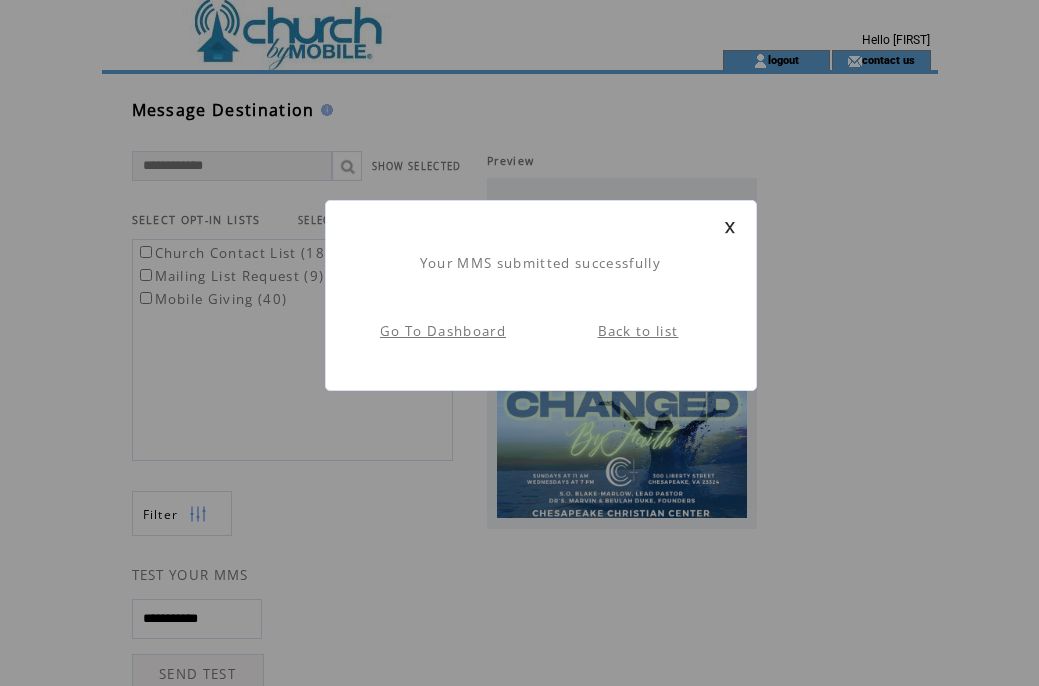 click at bounding box center (730, 227) 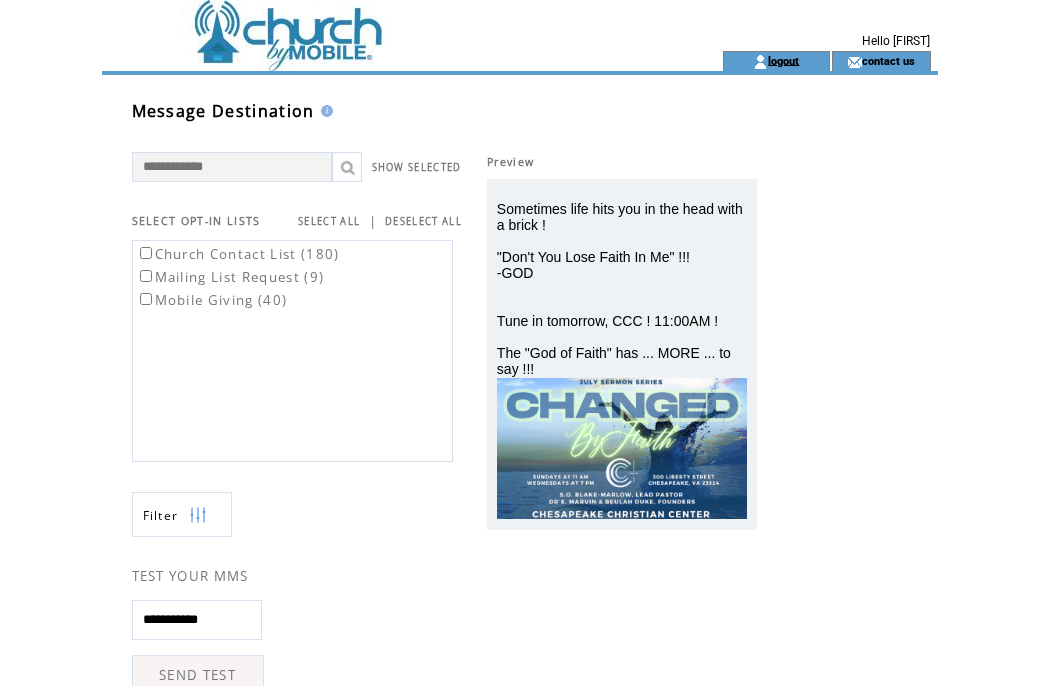 click on "logout" at bounding box center (783, 60) 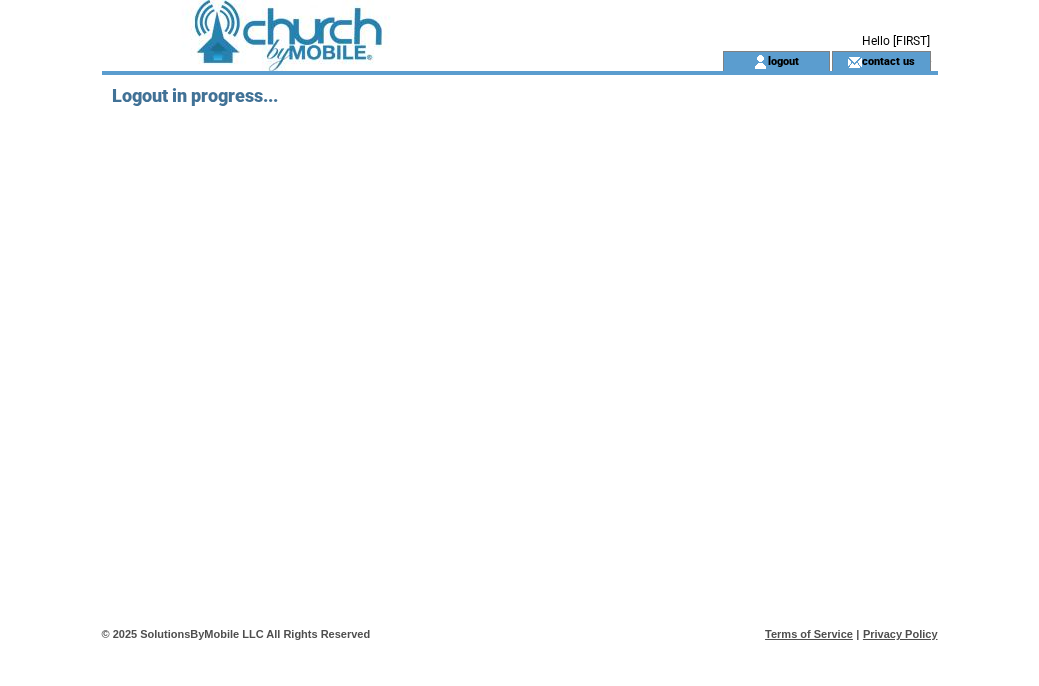 scroll, scrollTop: 0, scrollLeft: 0, axis: both 